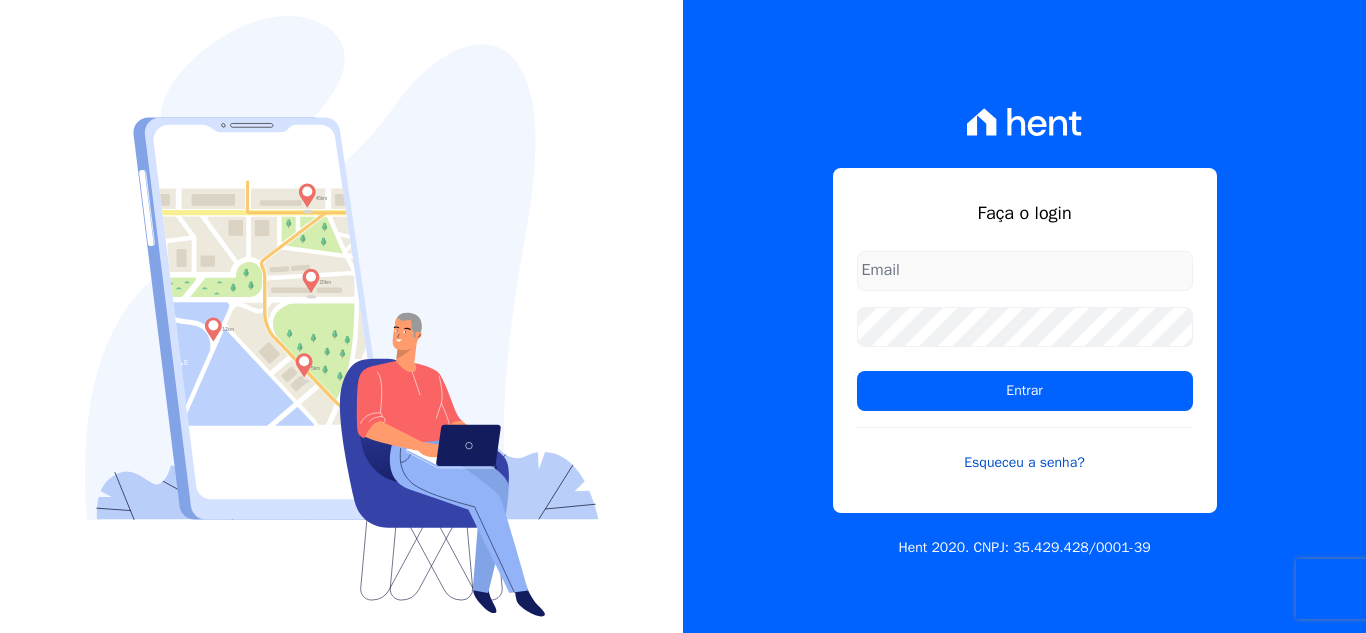 scroll, scrollTop: 0, scrollLeft: 0, axis: both 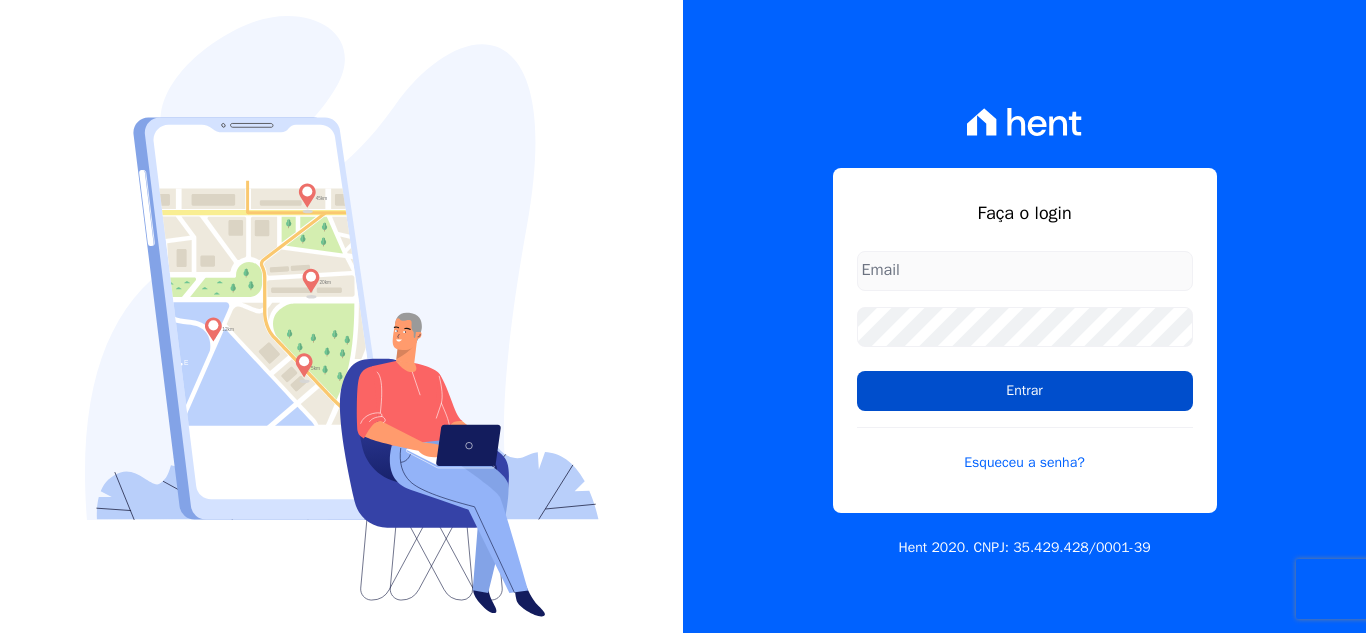 type on "[EMAIL_ADDRESS][PERSON_NAME][DOMAIN_NAME]" 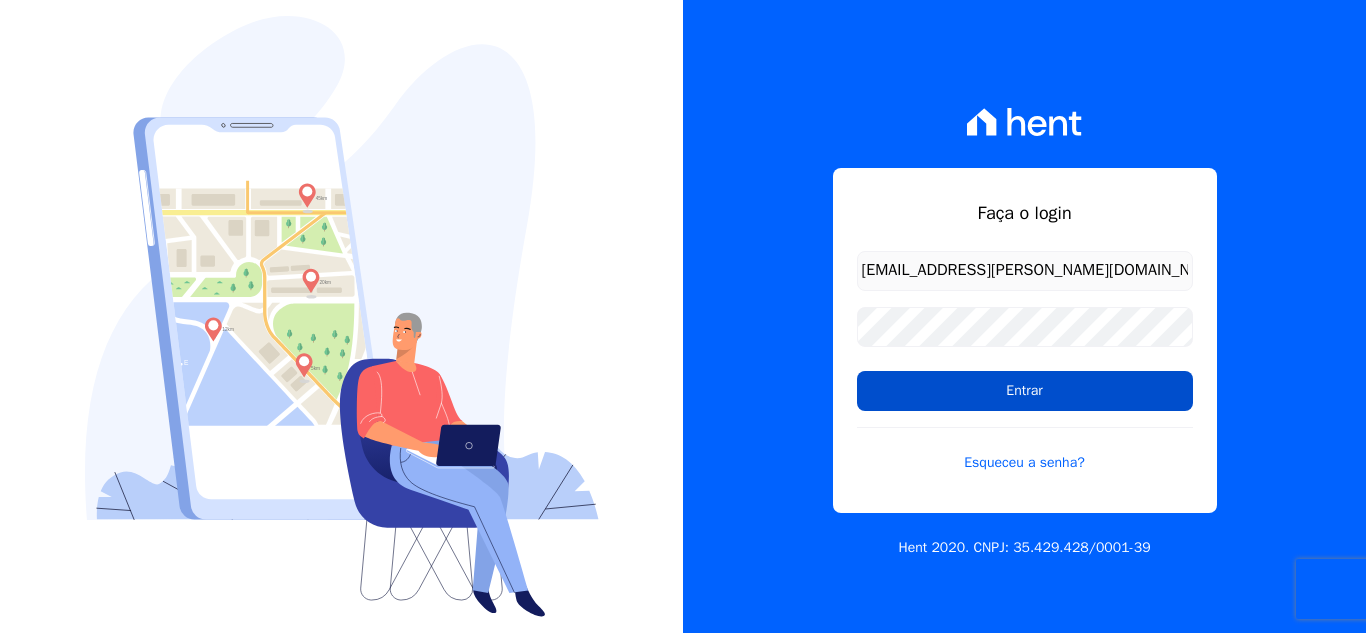 click on "Entrar" at bounding box center [1025, 391] 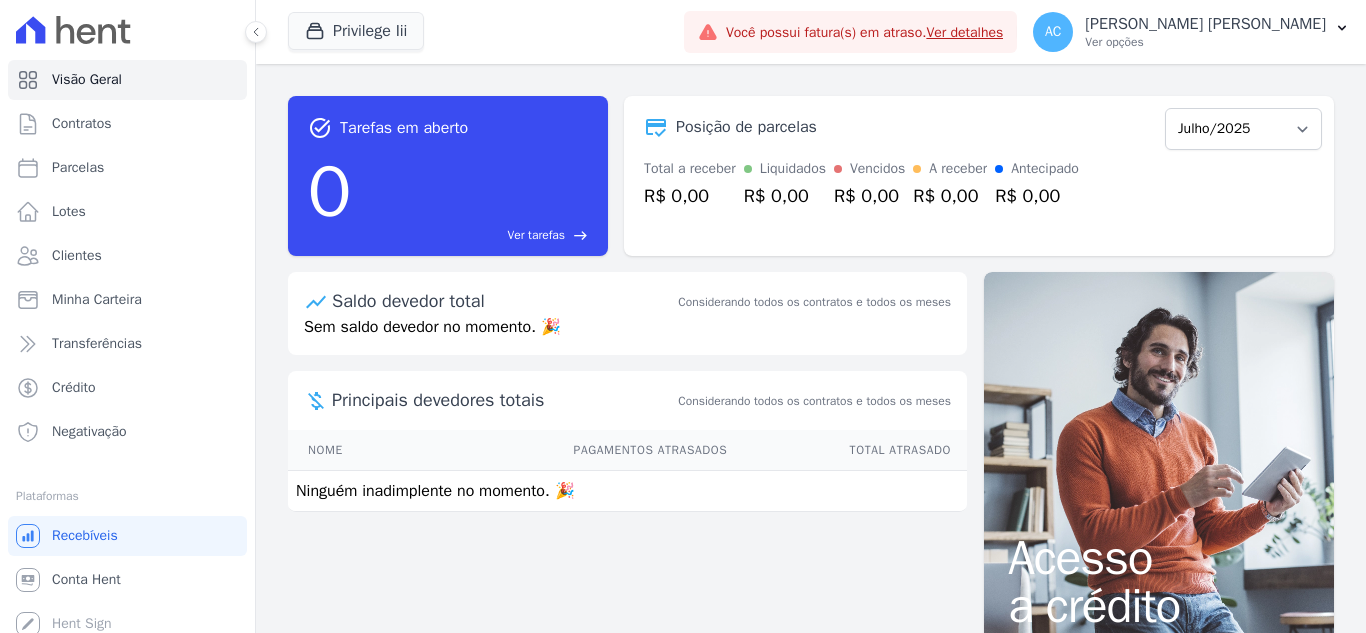 scroll, scrollTop: 0, scrollLeft: 0, axis: both 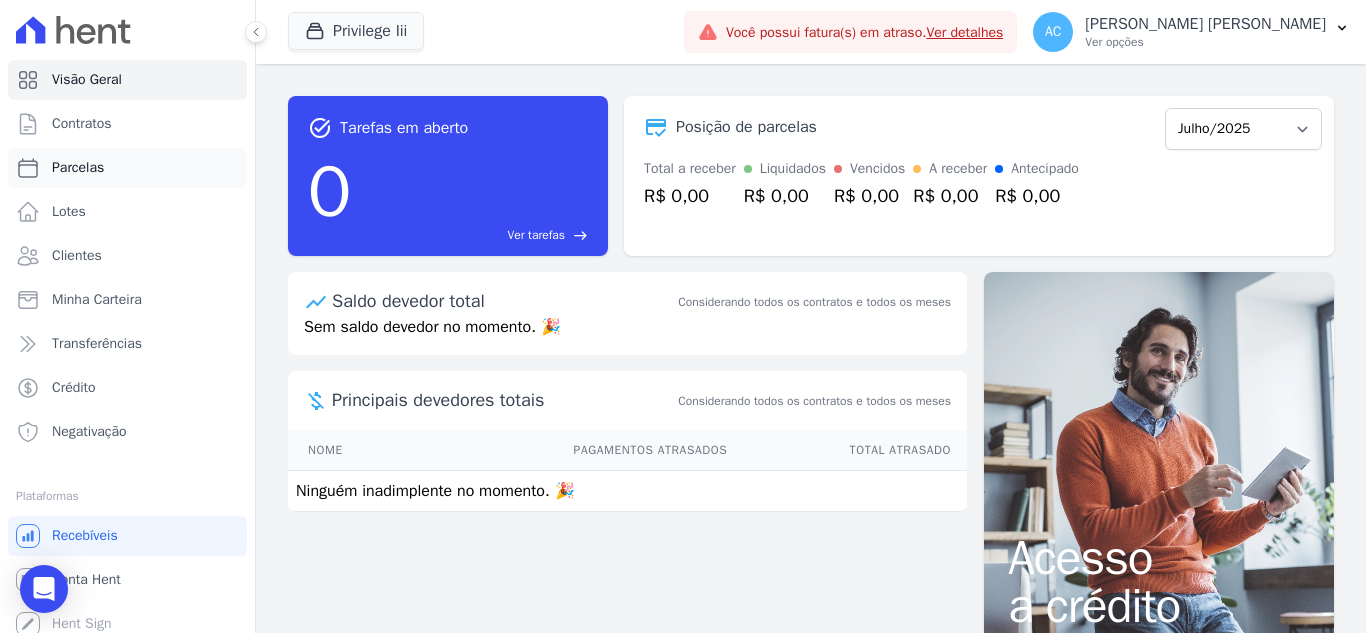 click on "Parcelas" at bounding box center (78, 168) 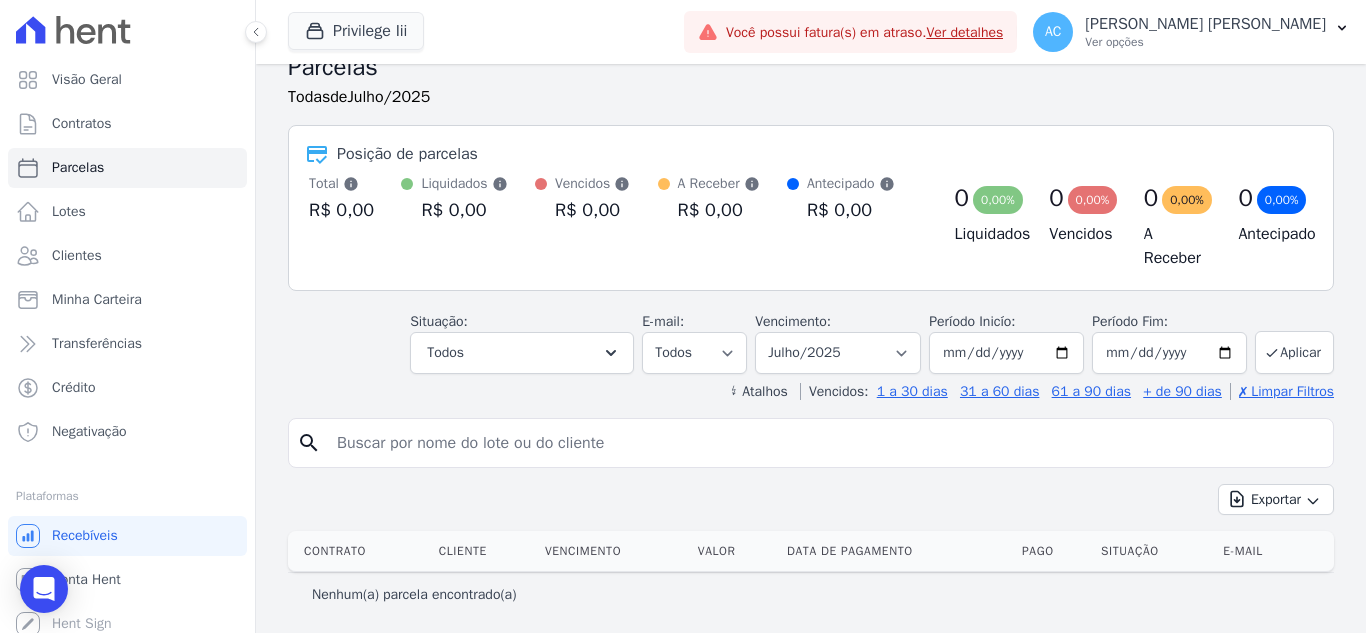 scroll, scrollTop: 0, scrollLeft: 0, axis: both 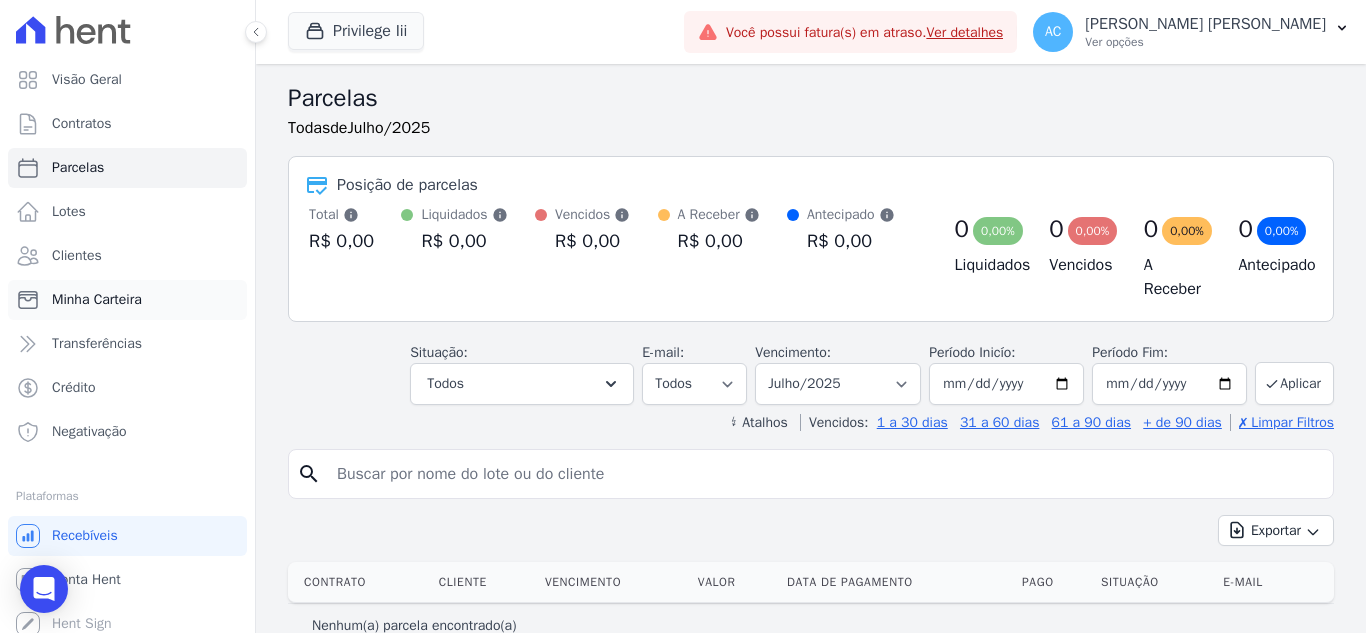 click on "Minha Carteira" at bounding box center (127, 300) 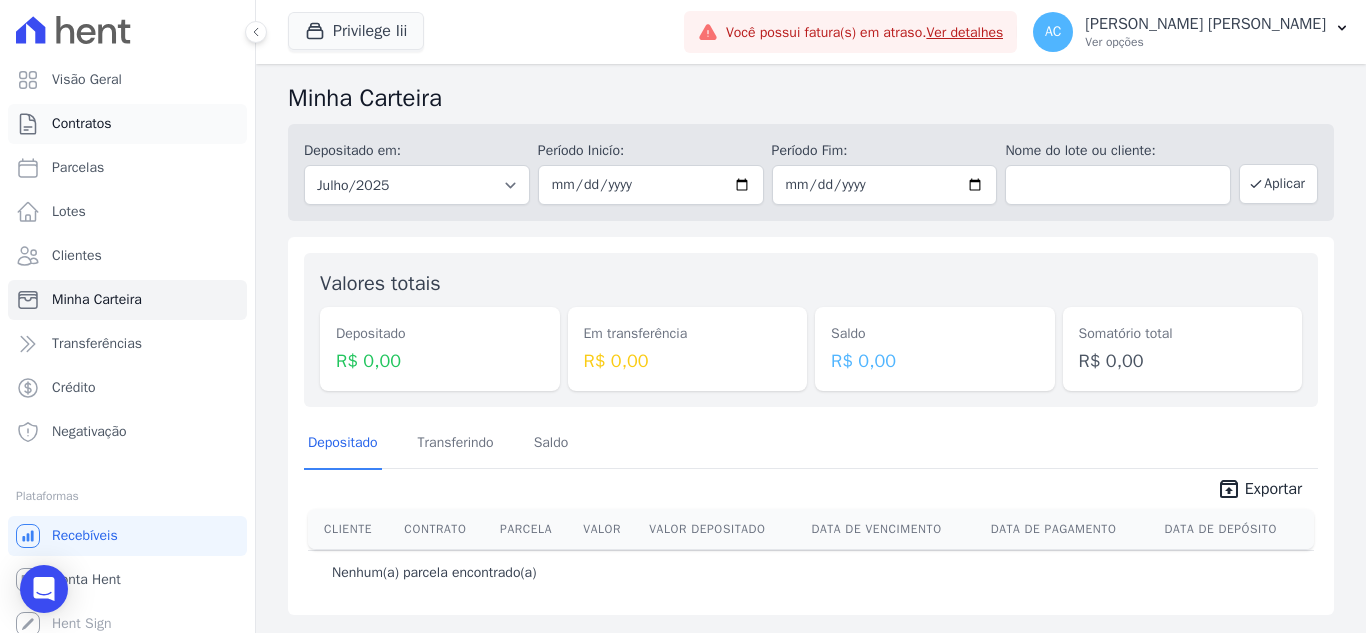 click on "Contratos" at bounding box center (82, 124) 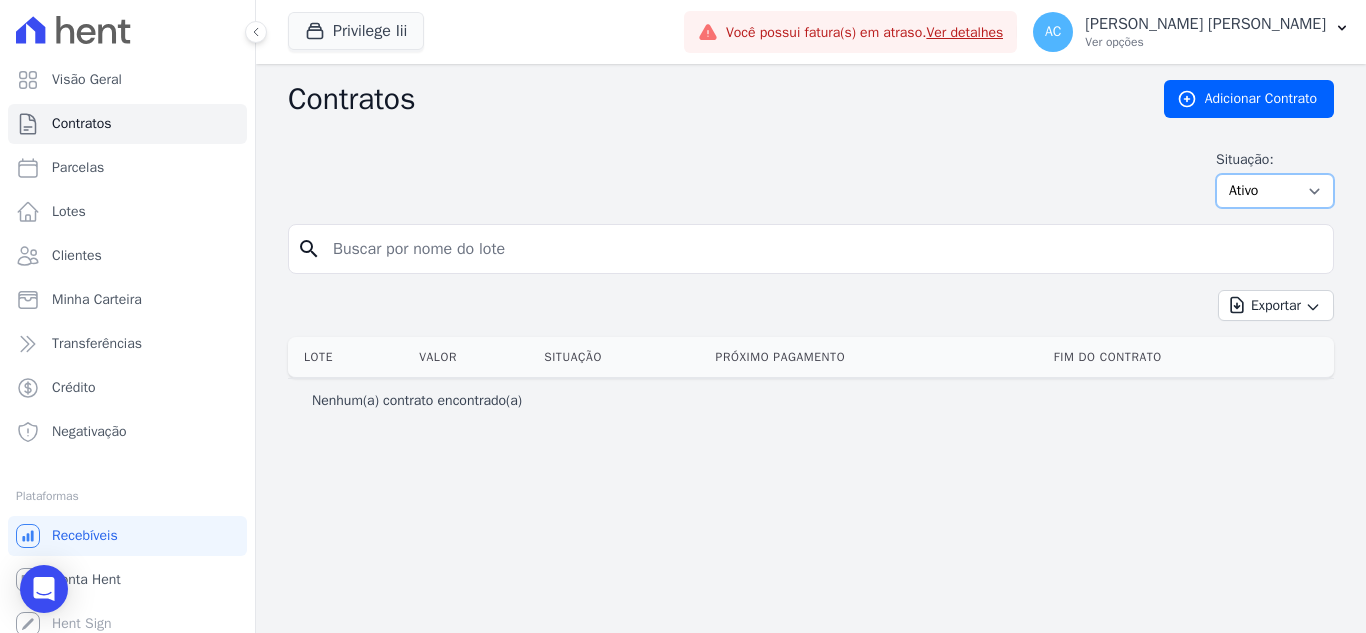 click on "Ativo
Todos
Pausado
Distratado
Rascunho
Expirado
Encerrado" at bounding box center [1275, 191] 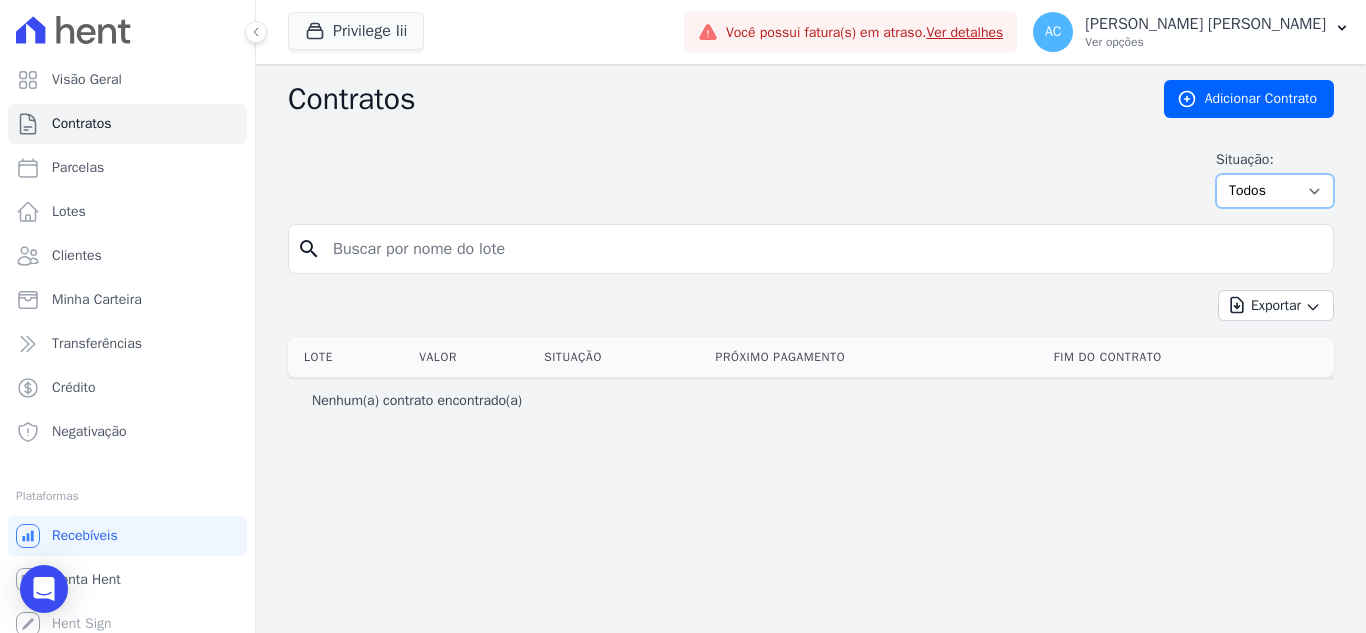 click on "Ativo
Todos
Pausado
Distratado
Rascunho
Expirado
Encerrado" at bounding box center (1275, 191) 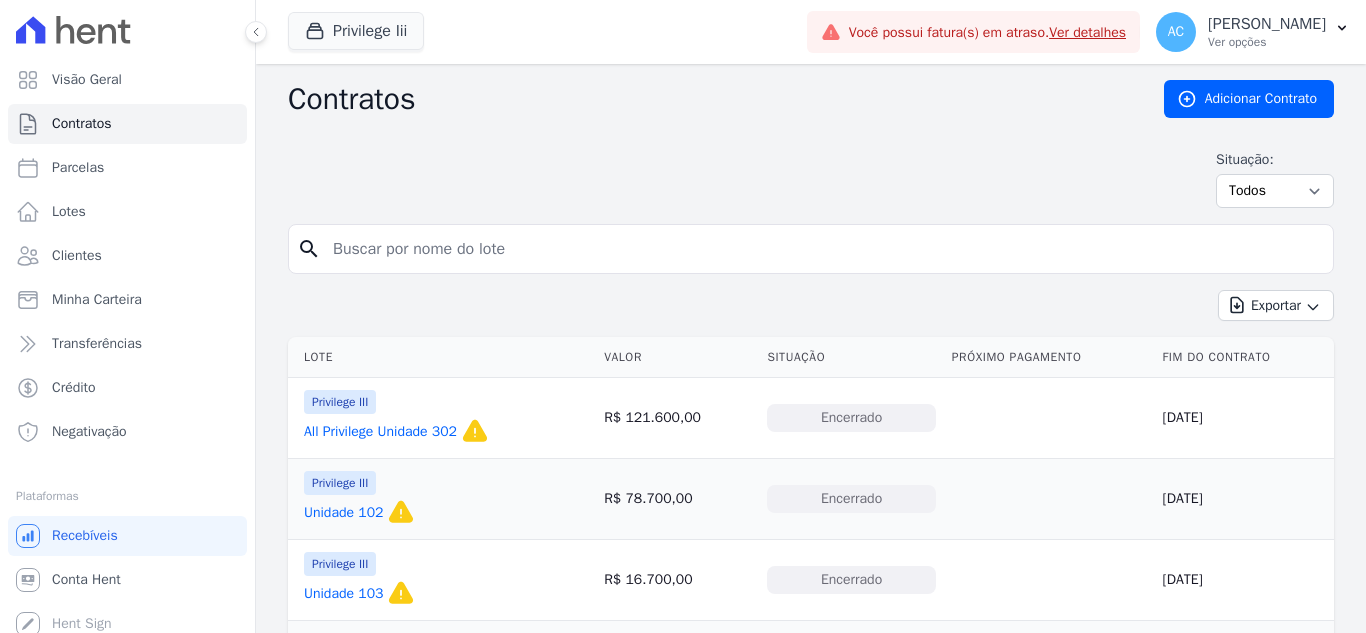 scroll, scrollTop: 0, scrollLeft: 0, axis: both 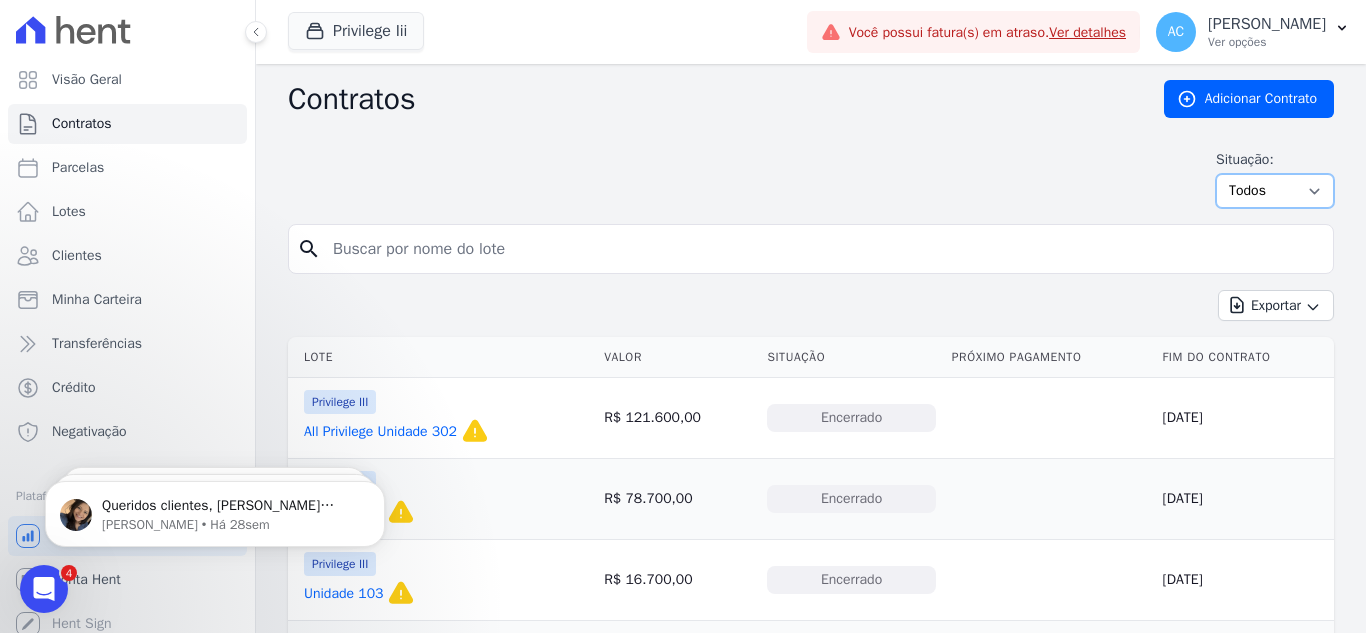 click on "Ativo
Todos
Pausado
Distratado
Rascunho
Expirado
Encerrado" at bounding box center (1275, 191) 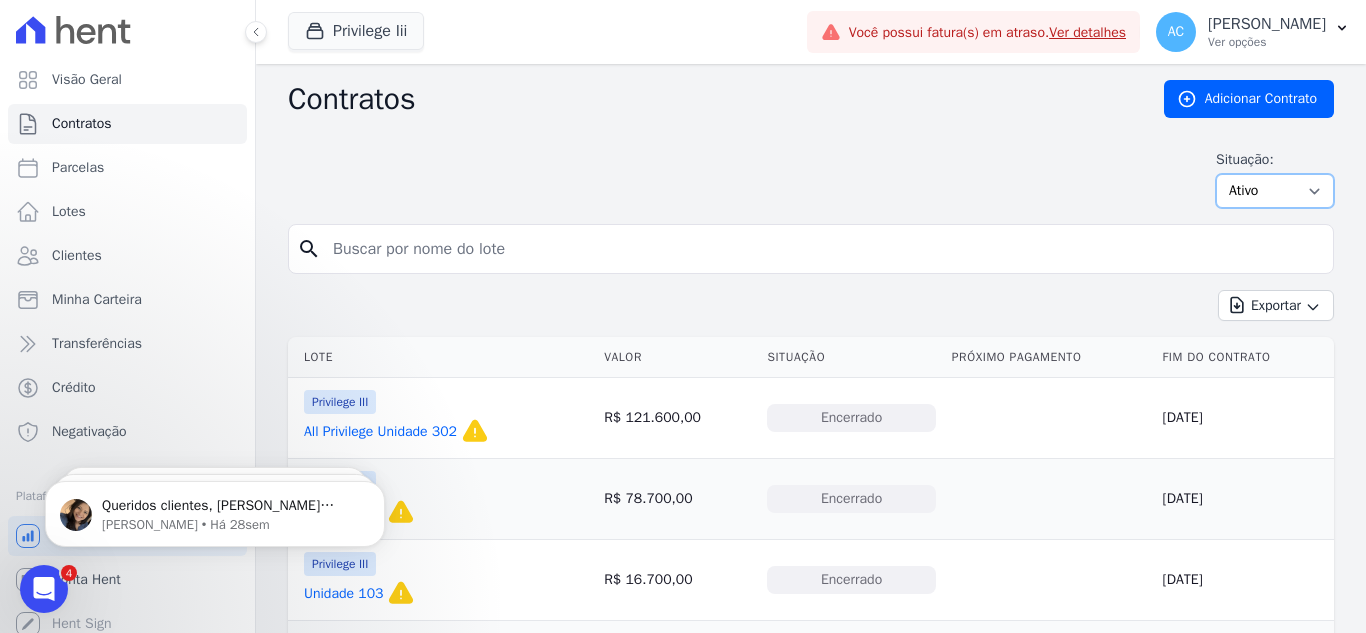 click on "Ativo
Todos
Pausado
Distratado
Rascunho
Expirado
Encerrado" at bounding box center (1275, 191) 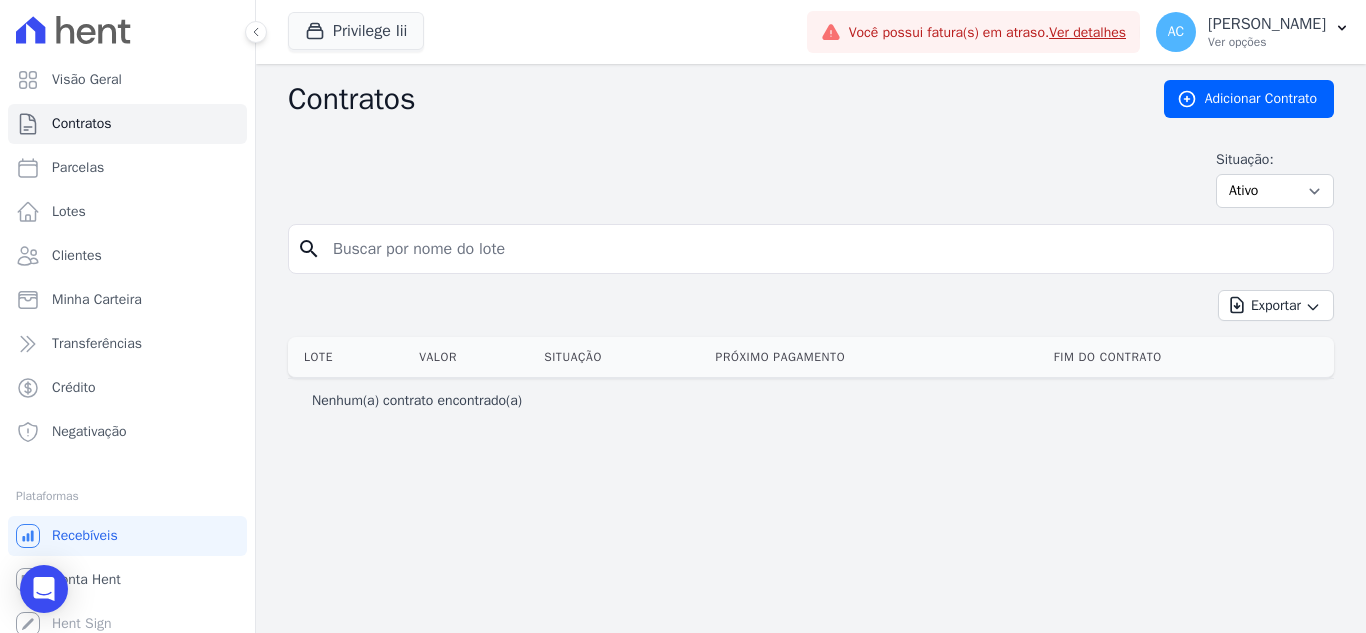 scroll, scrollTop: 0, scrollLeft: 0, axis: both 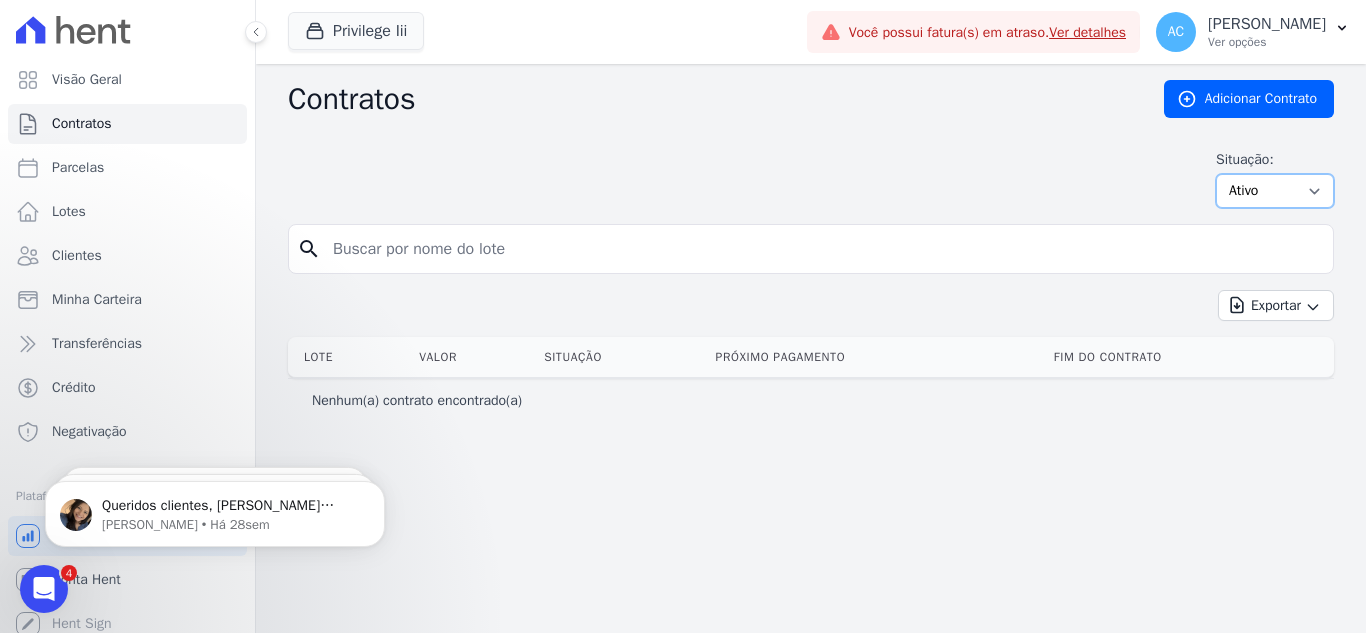click on "Ativo
Todos
Pausado
Distratado
Rascunho
Expirado
Encerrado" at bounding box center (1275, 191) 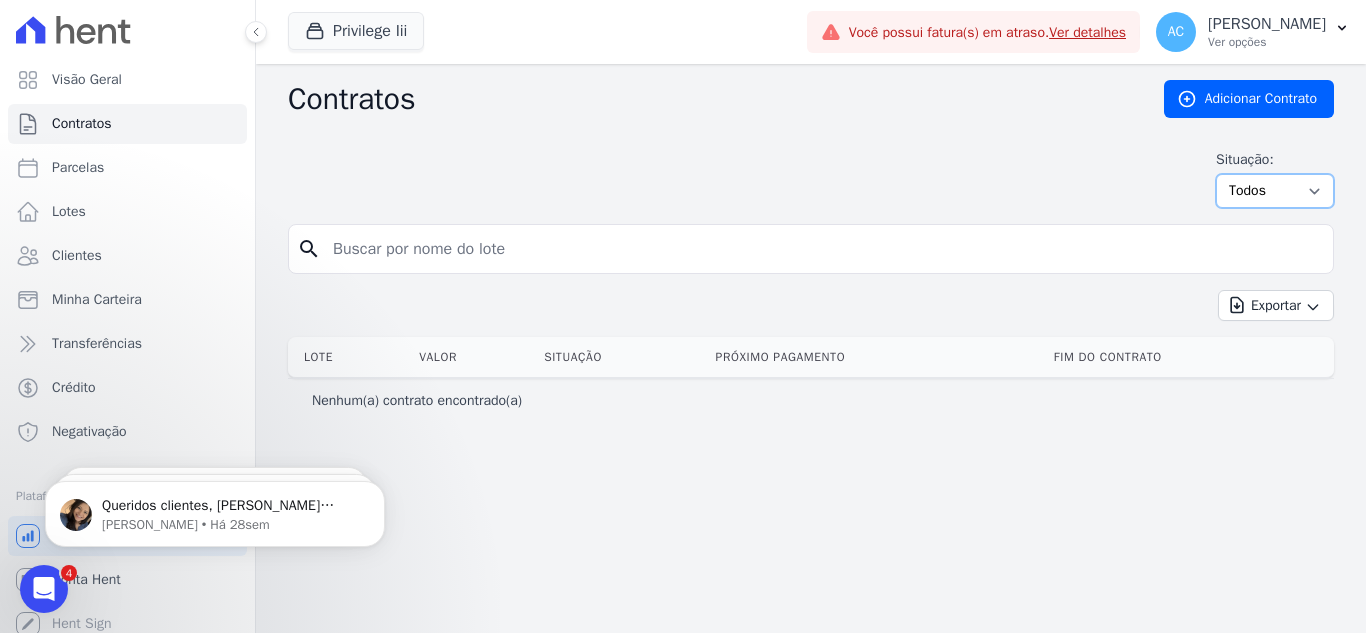 click on "Ativo
Todos
Pausado
Distratado
Rascunho
Expirado
Encerrado" at bounding box center [1275, 191] 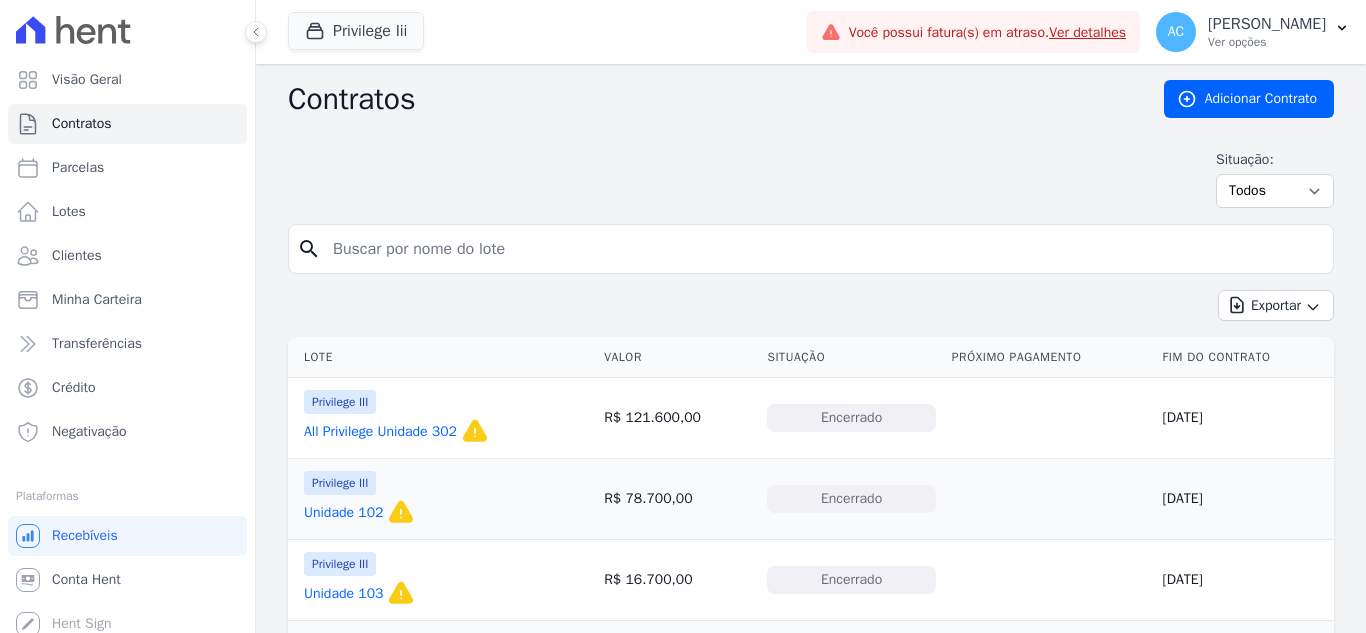 scroll, scrollTop: 0, scrollLeft: 0, axis: both 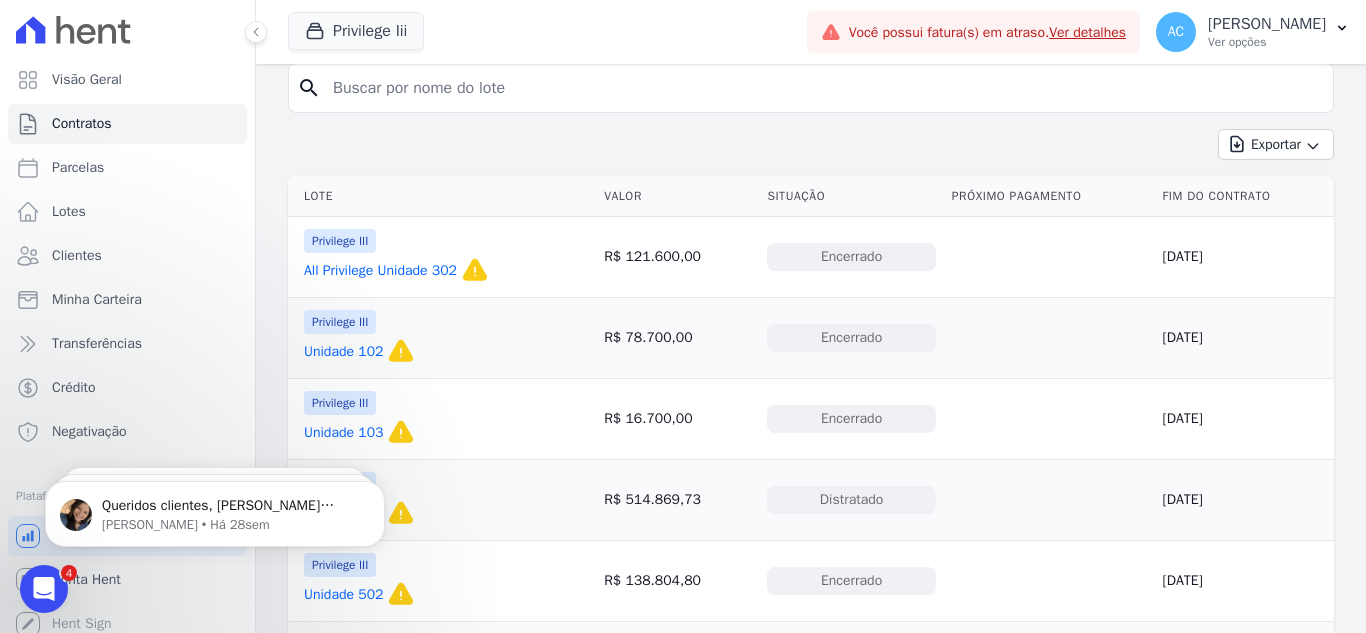 click 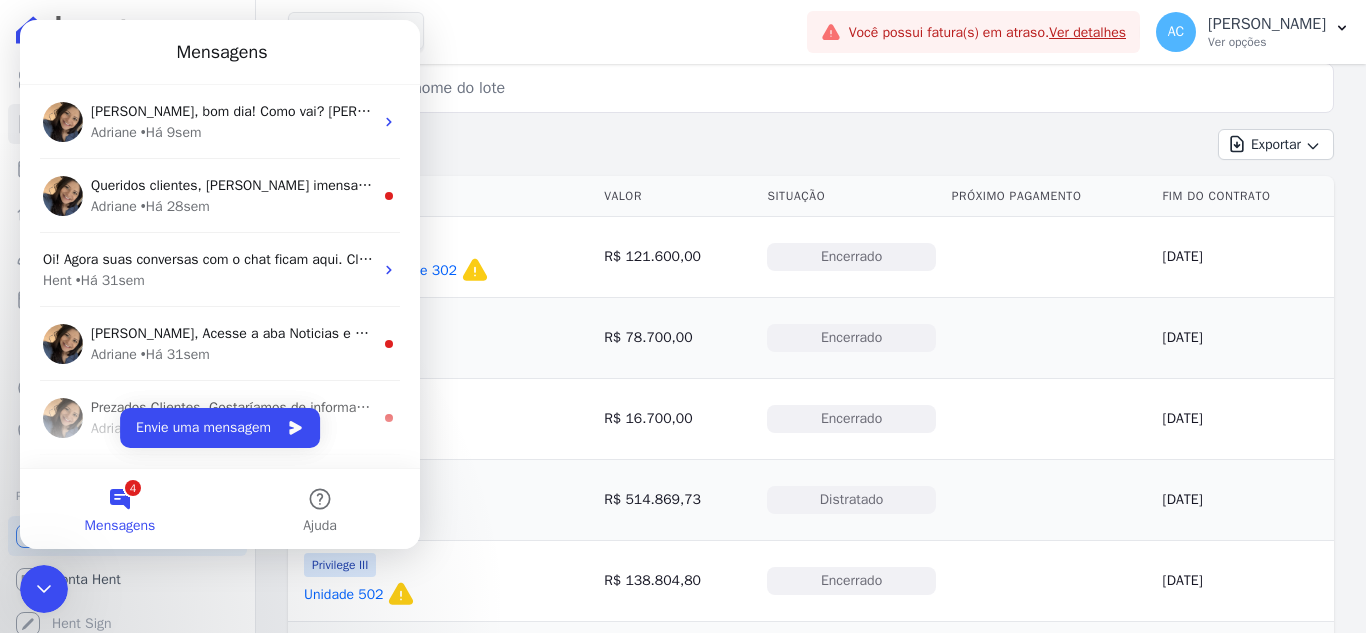 scroll, scrollTop: 0, scrollLeft: 0, axis: both 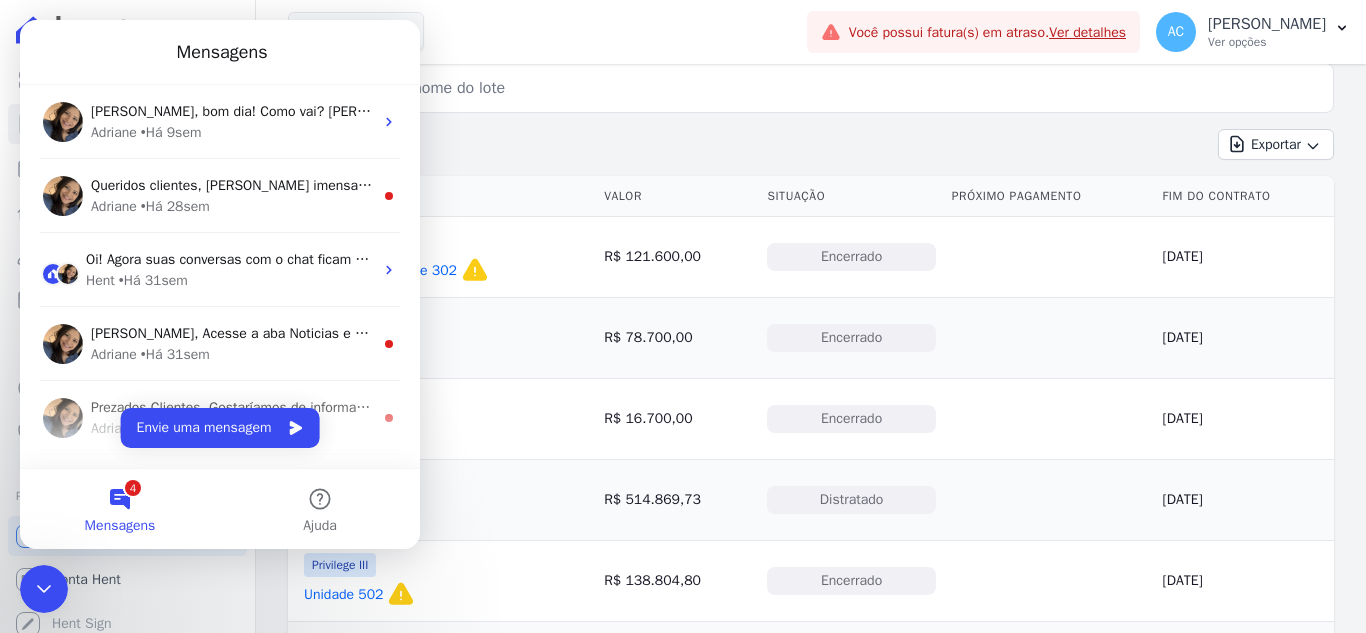 click on "Exportar
Exportar PDF
Exportar CSV
Exportar Fichas" at bounding box center [811, 152] 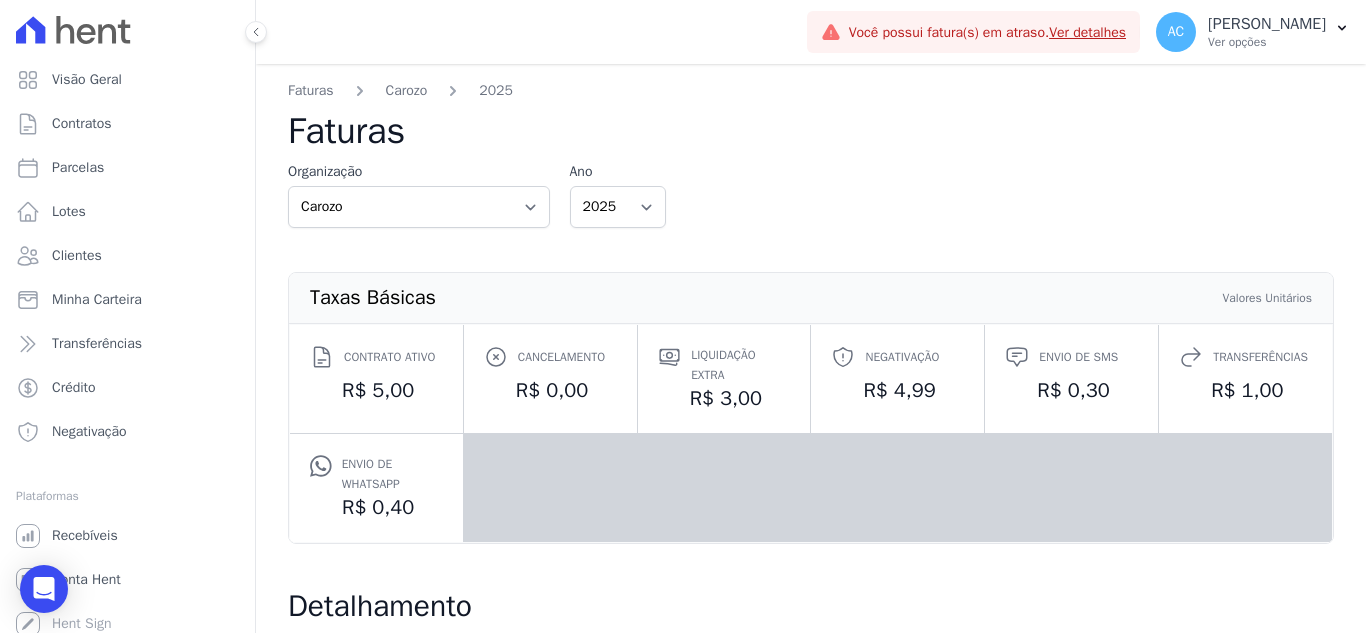 scroll, scrollTop: 497, scrollLeft: 0, axis: vertical 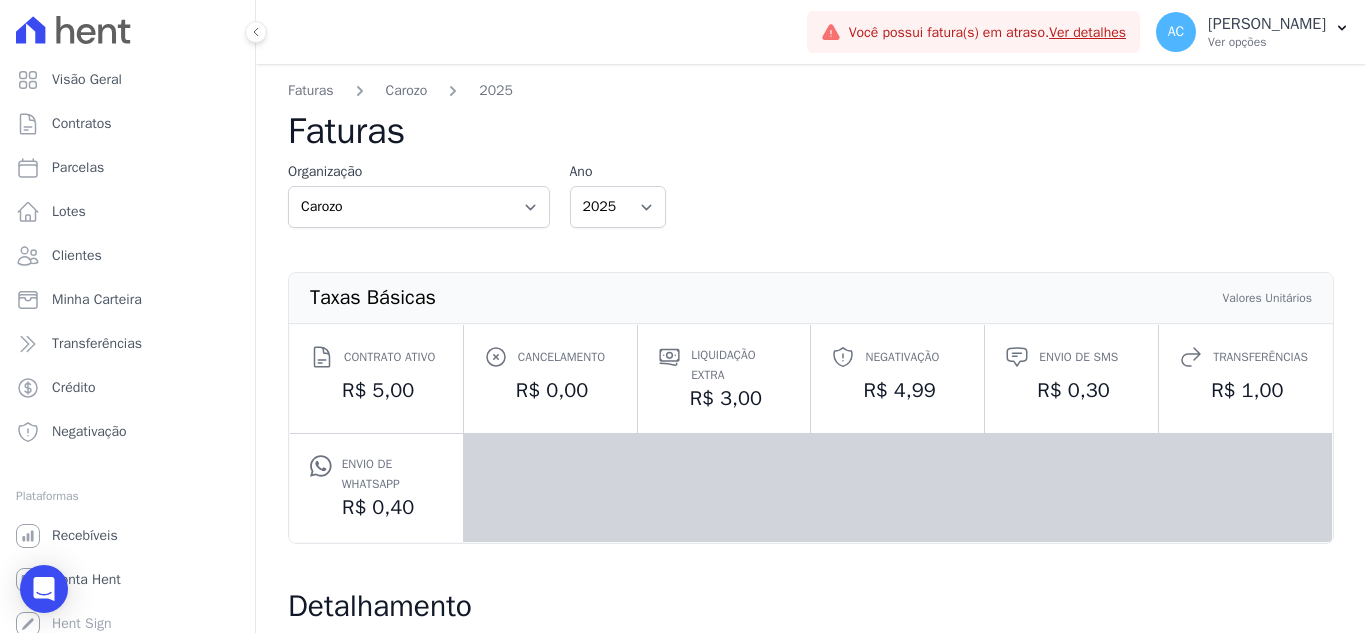 click on "Taxas Básicas
Valores Unitários" at bounding box center [811, 298] 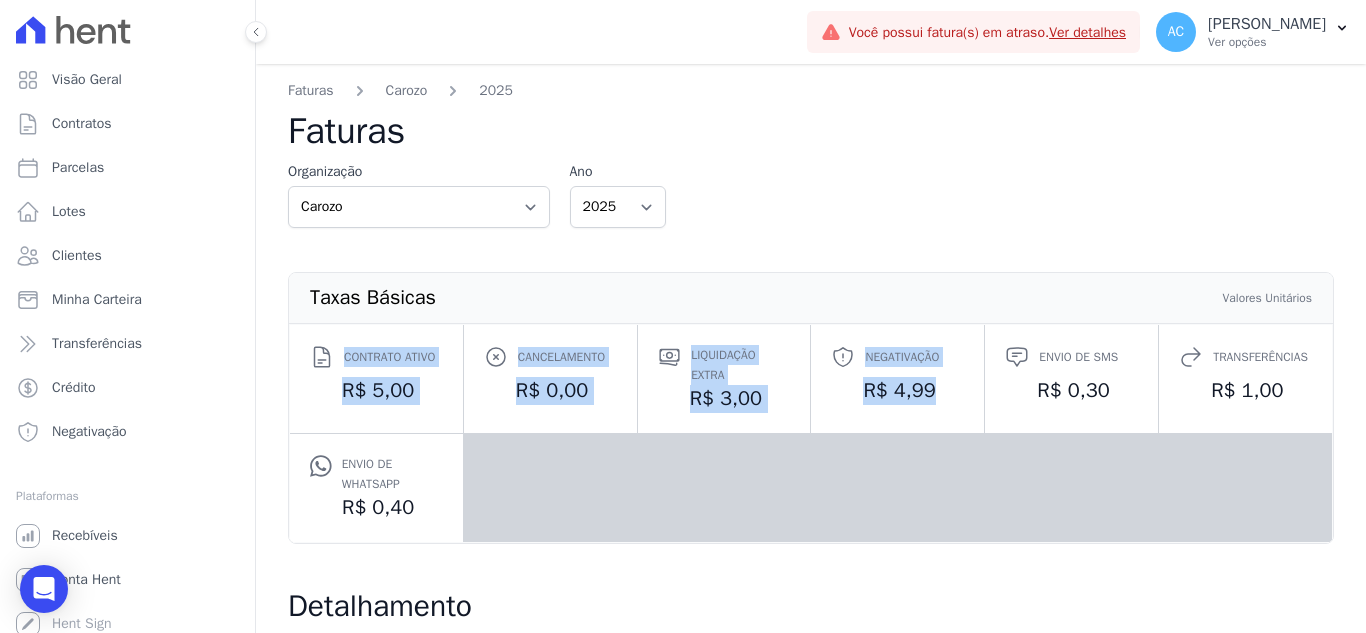 click on "R$ 4,99" at bounding box center (897, 391) 